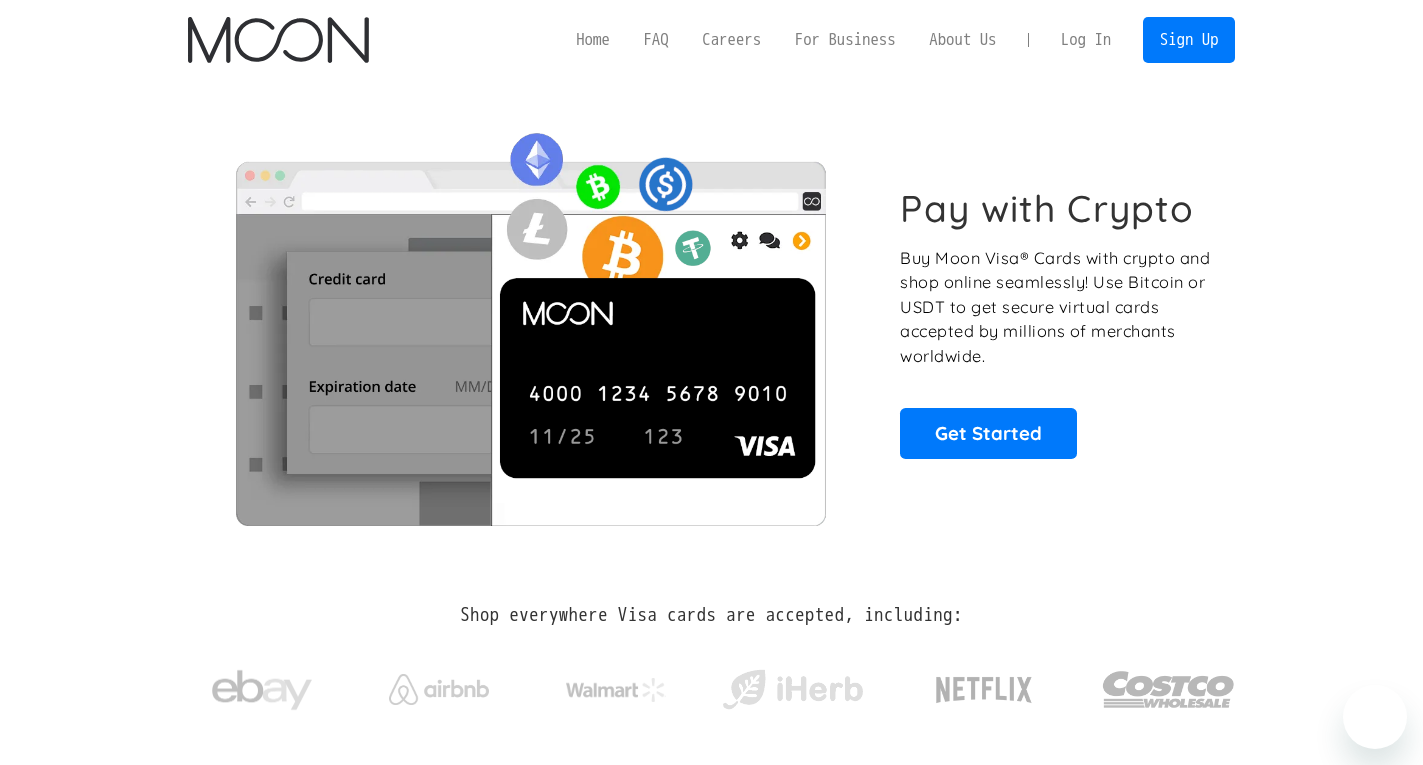 scroll, scrollTop: 0, scrollLeft: 0, axis: both 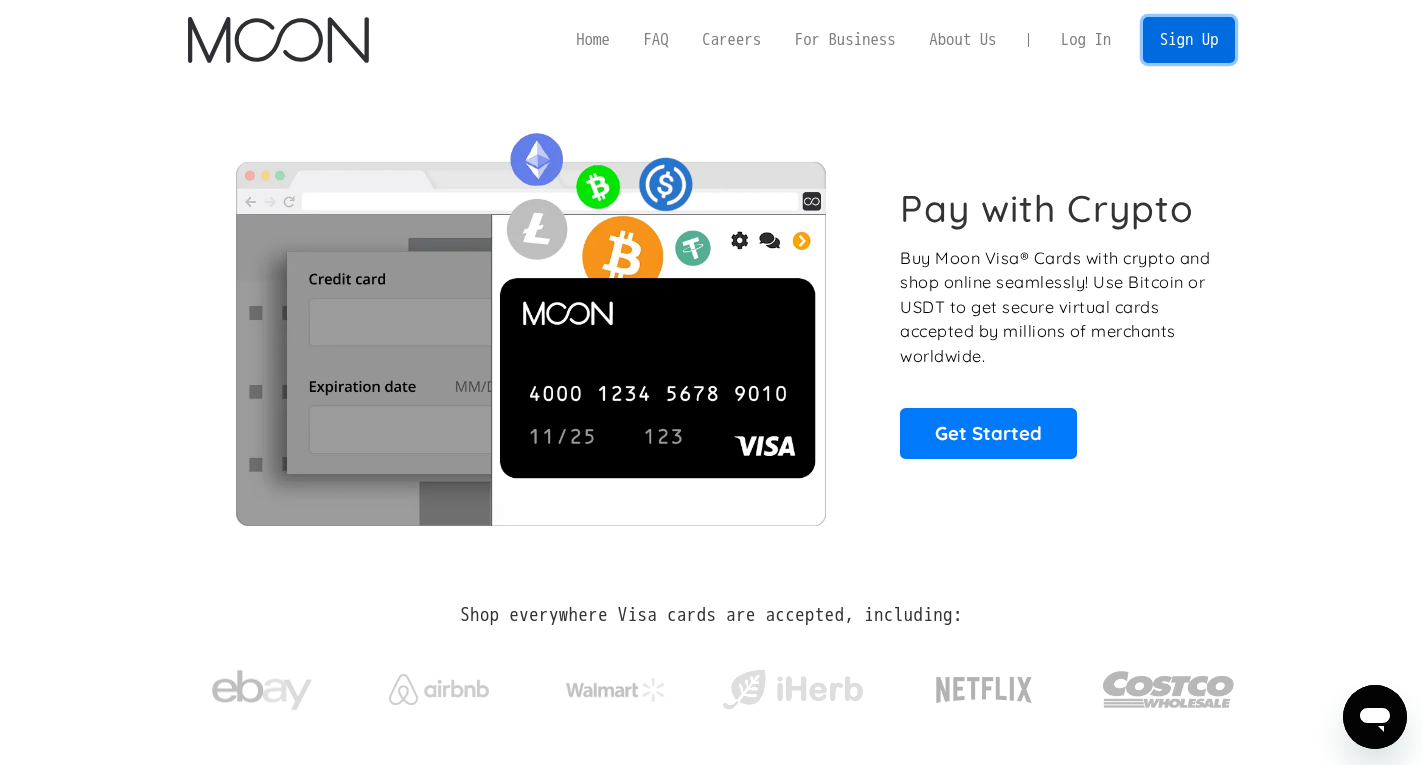 click on "Sign Up" at bounding box center (1189, 39) 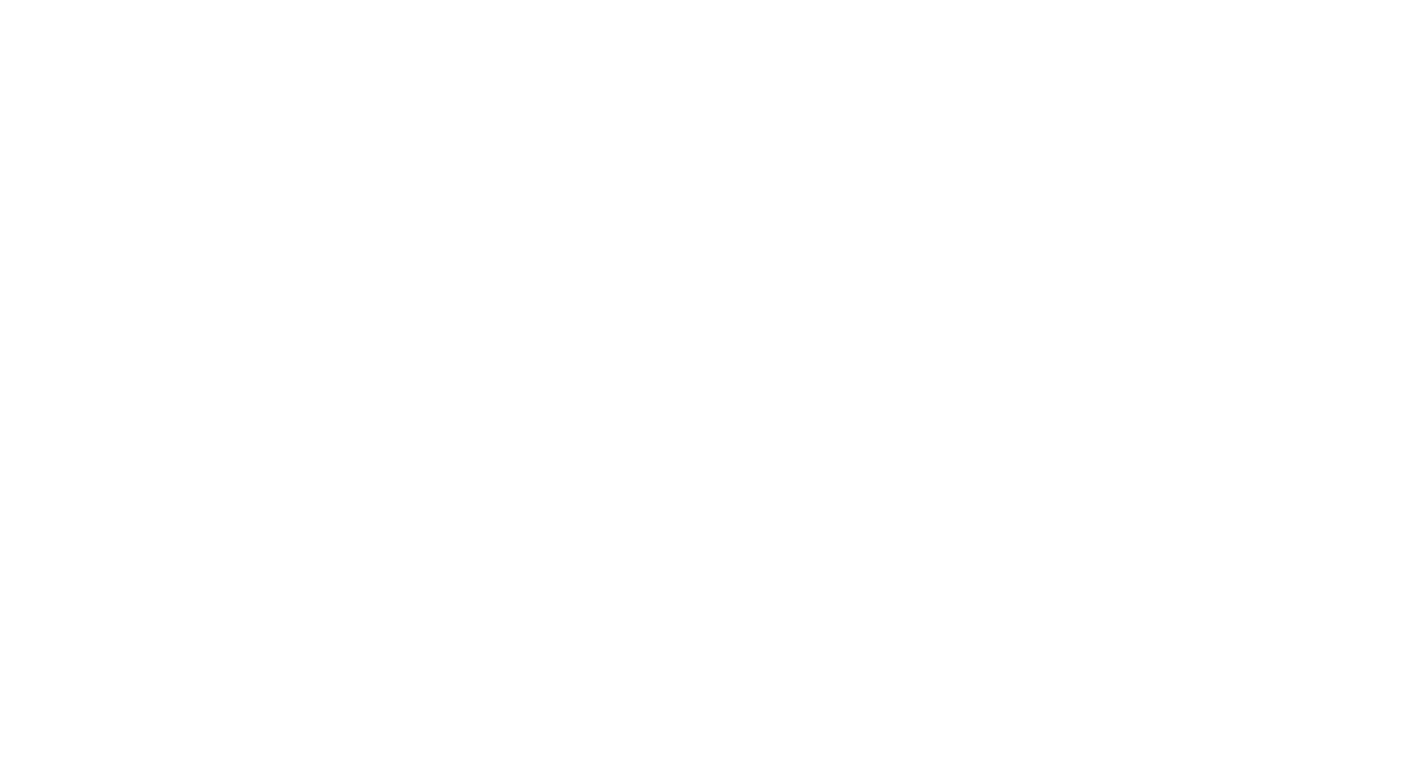 scroll, scrollTop: 0, scrollLeft: 0, axis: both 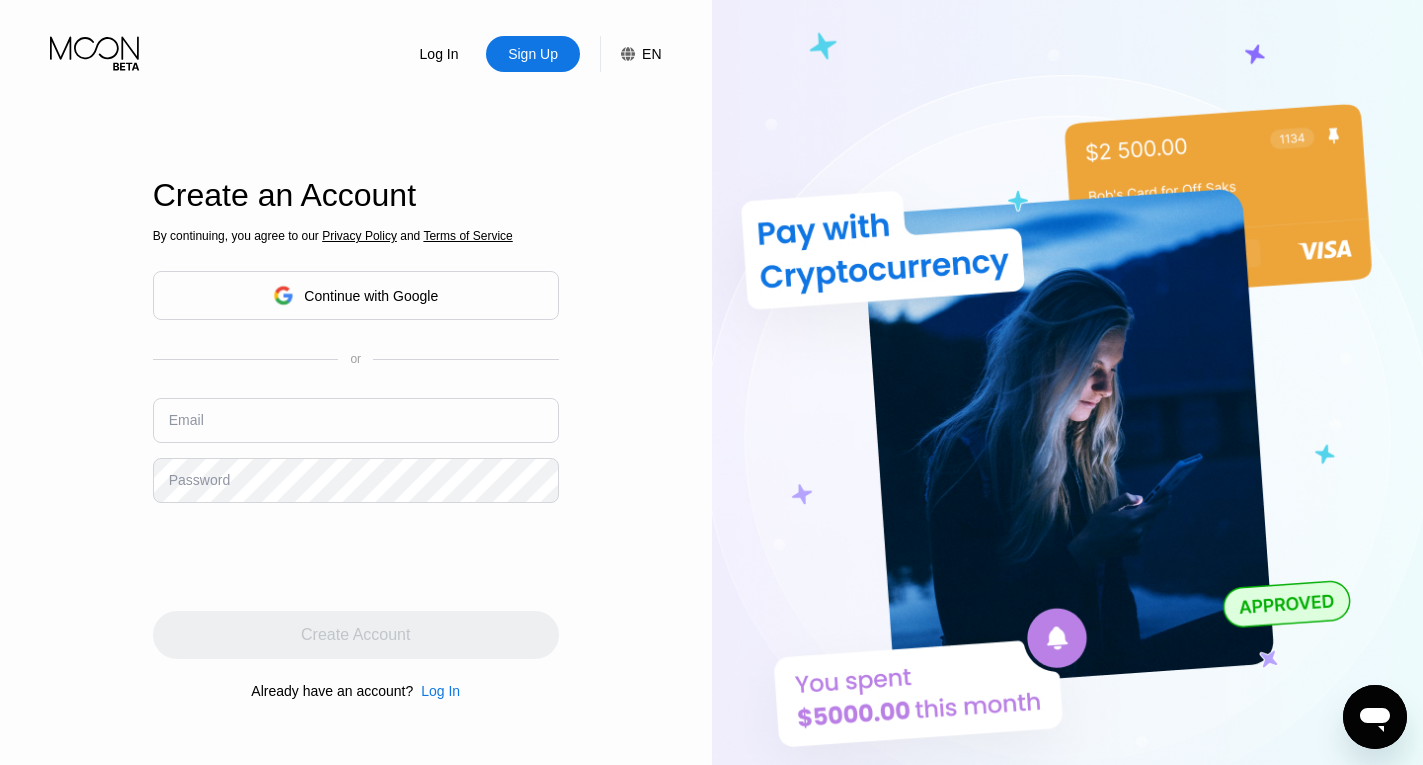 click at bounding box center [356, 420] 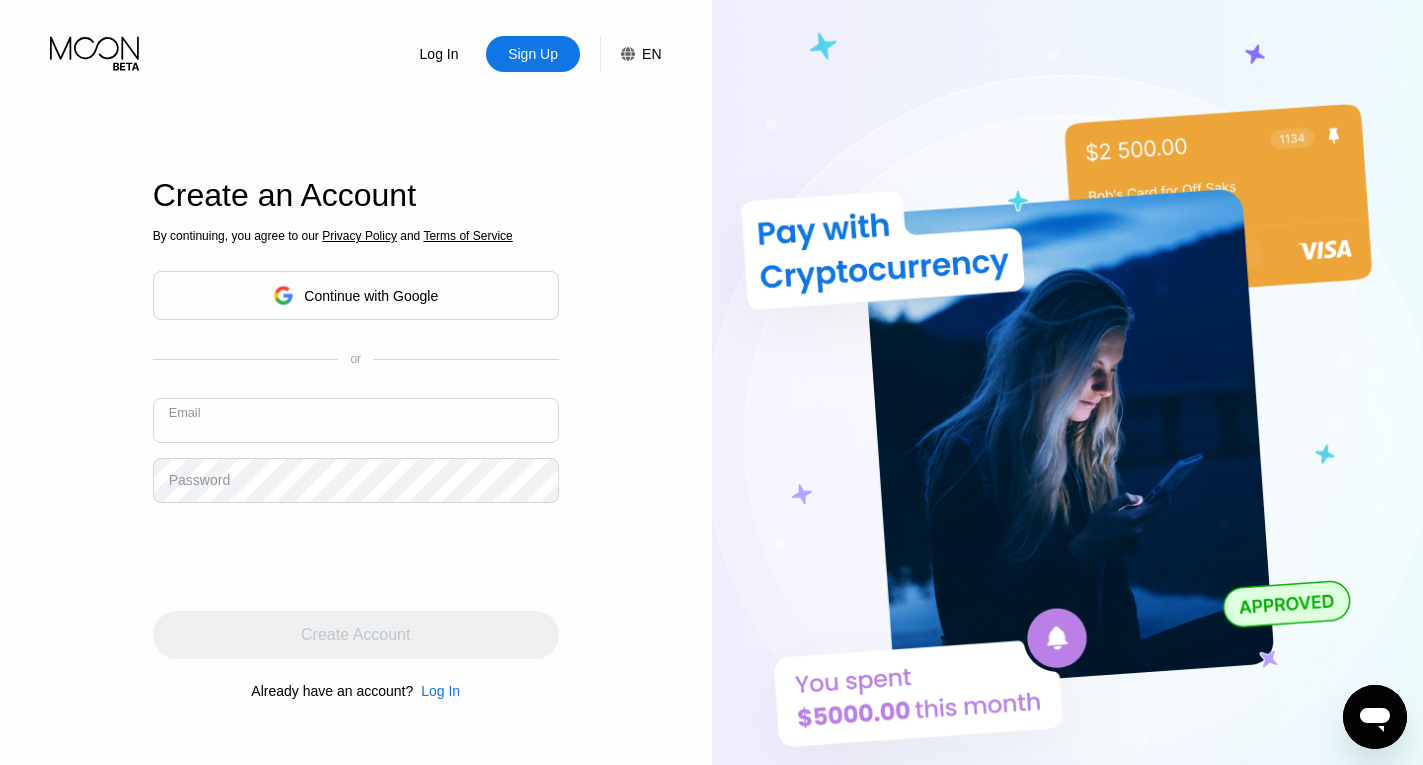 click at bounding box center [356, 420] 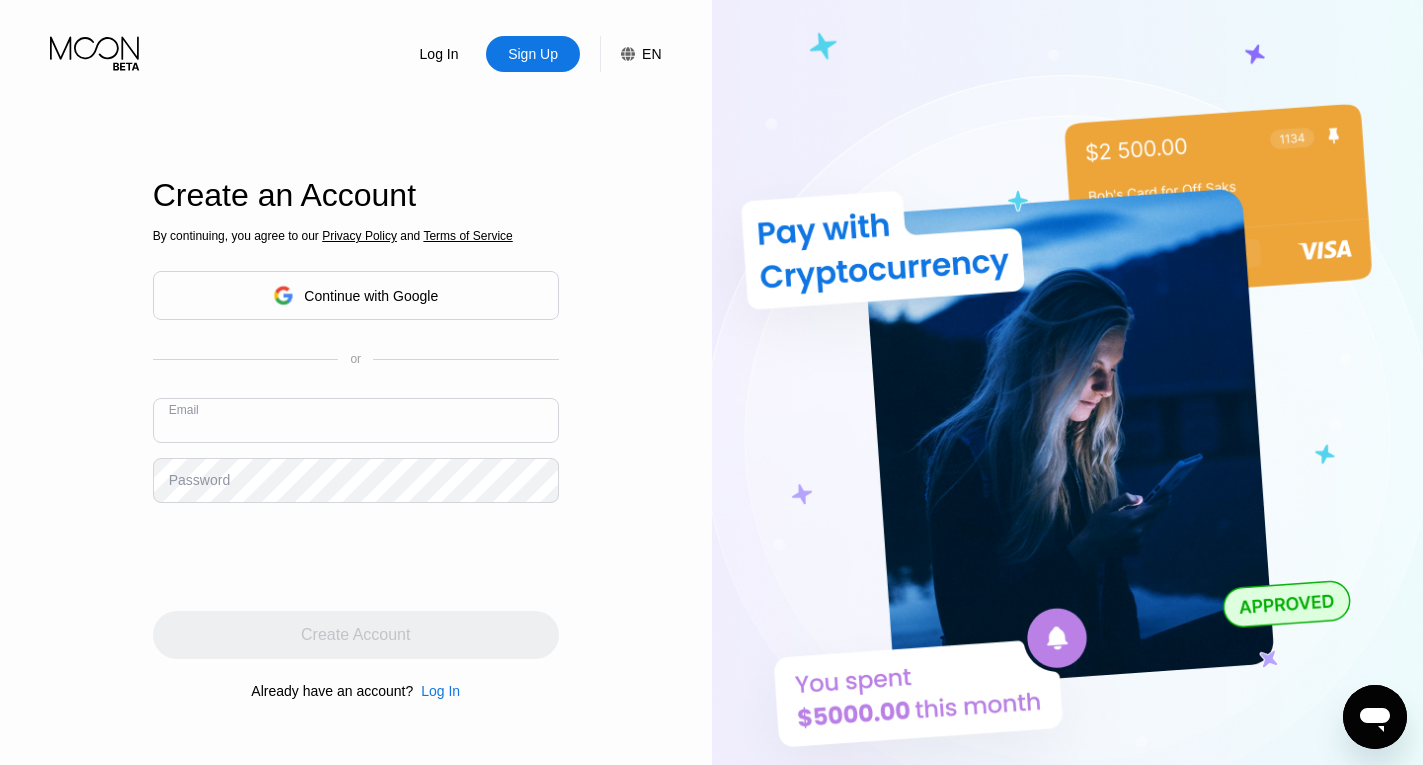 click at bounding box center (356, 420) 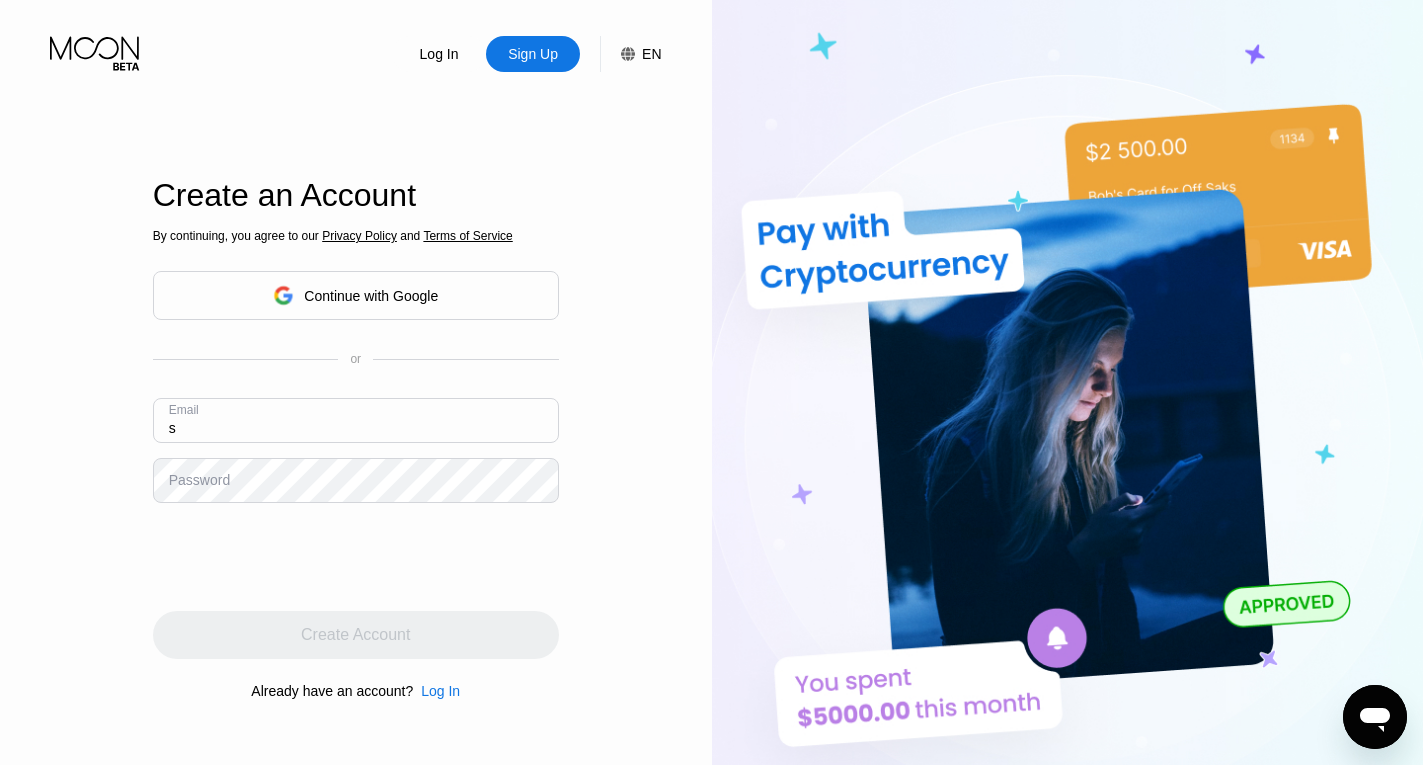 type on "s" 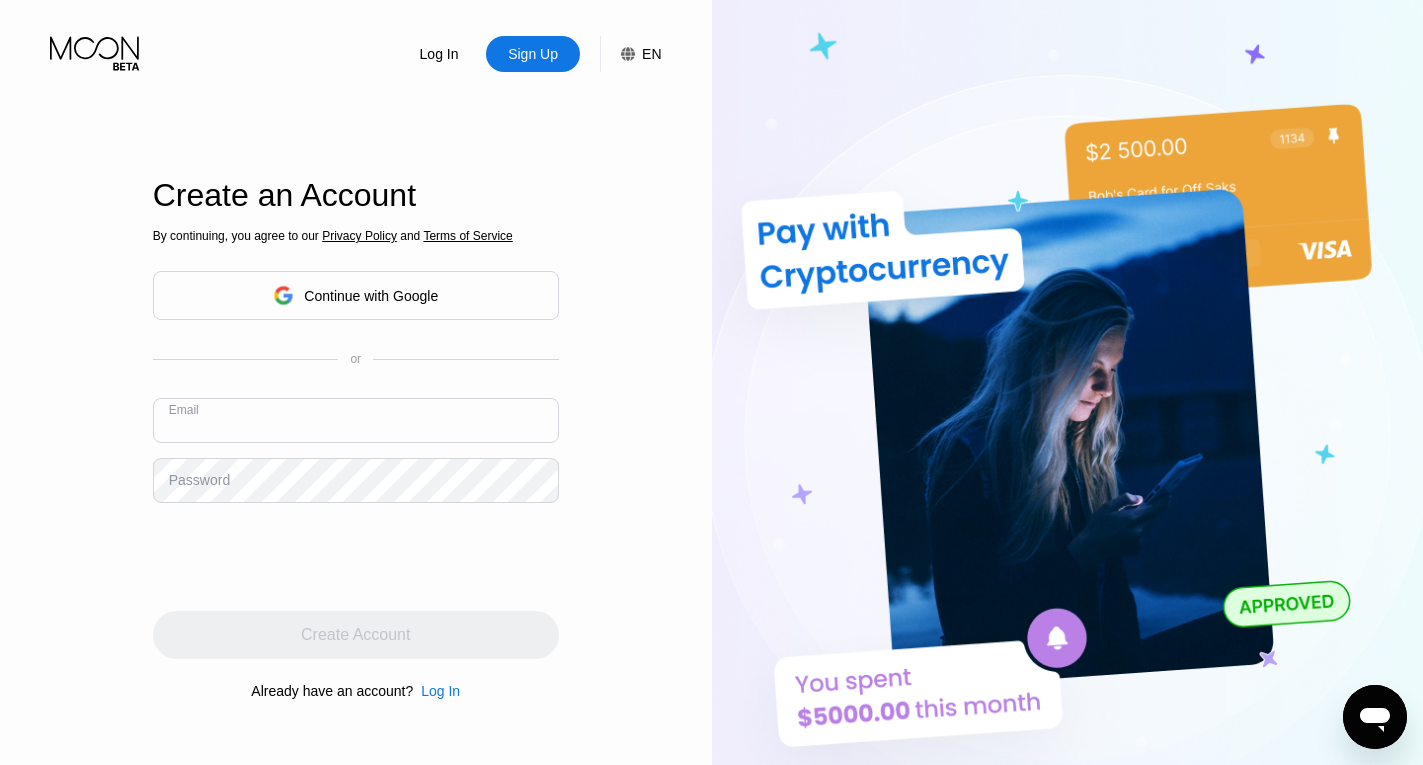 paste on "StevenBowling5@outlook.com" 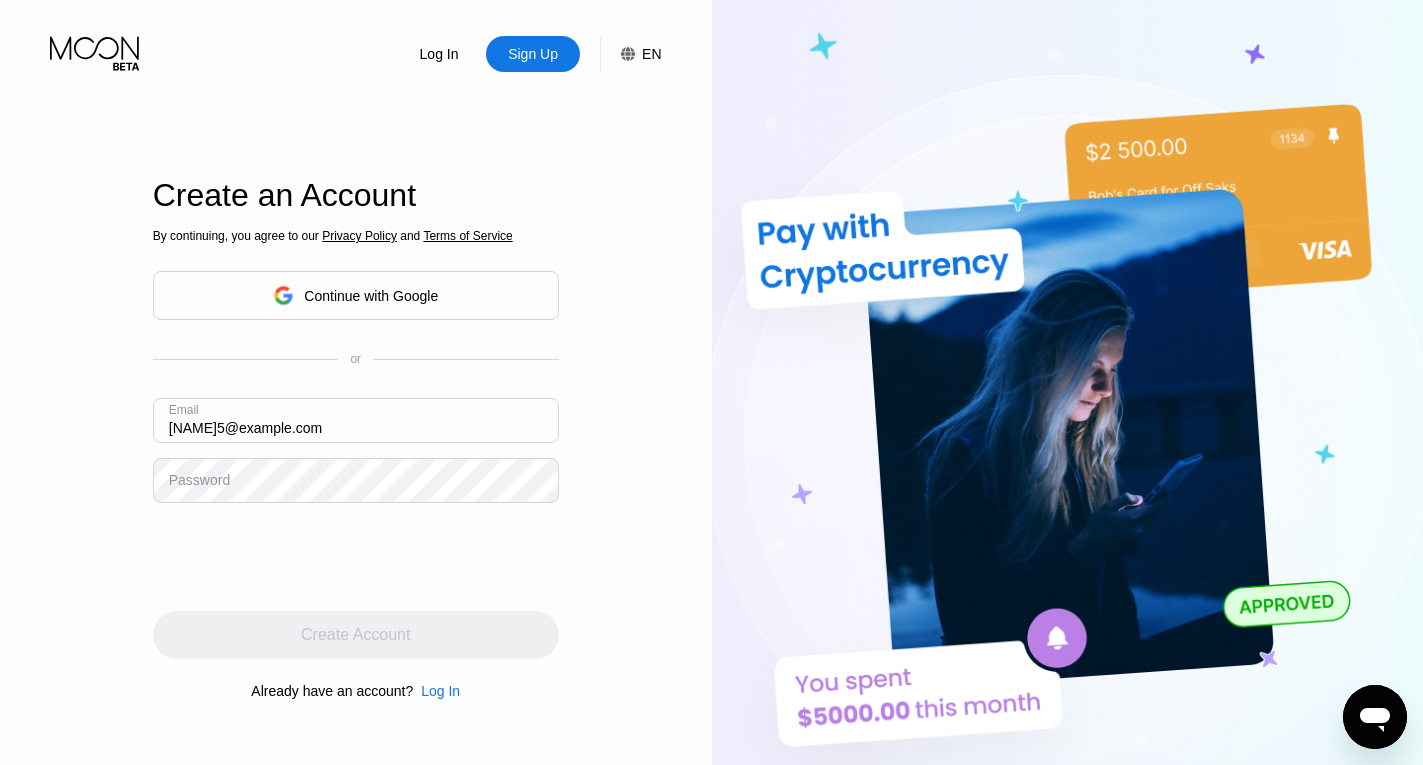 type on "StevenBowling5@outlook.com" 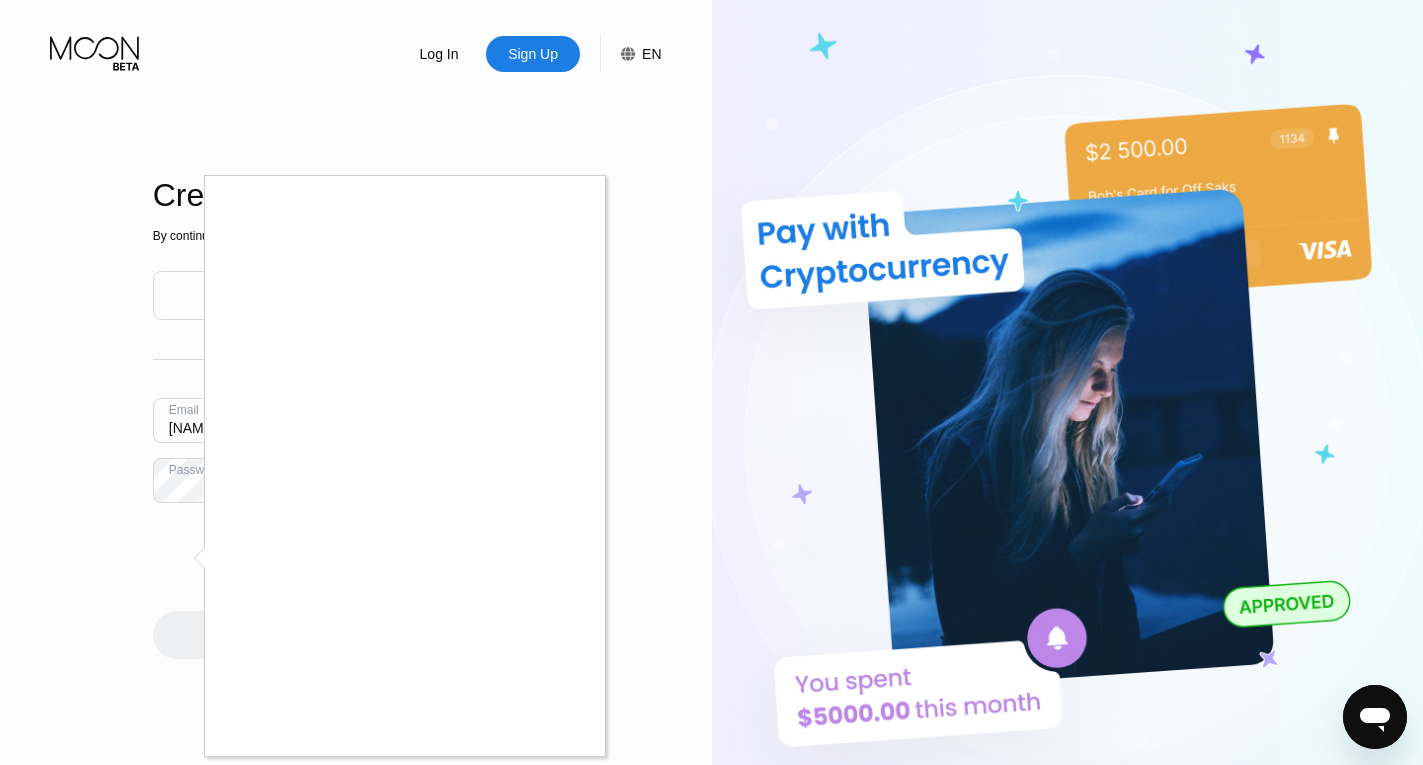 click at bounding box center (711, 382) 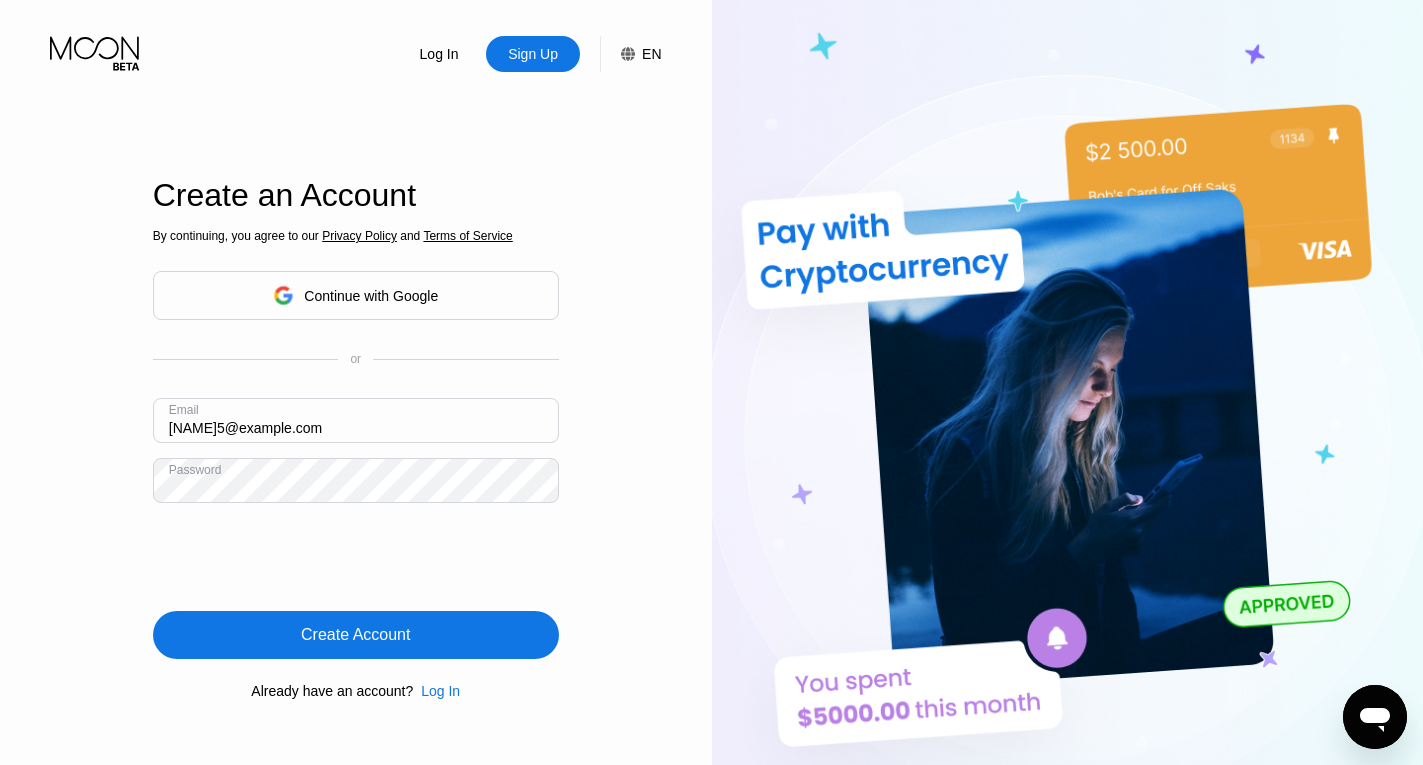 click on "Create Account" at bounding box center [355, 635] 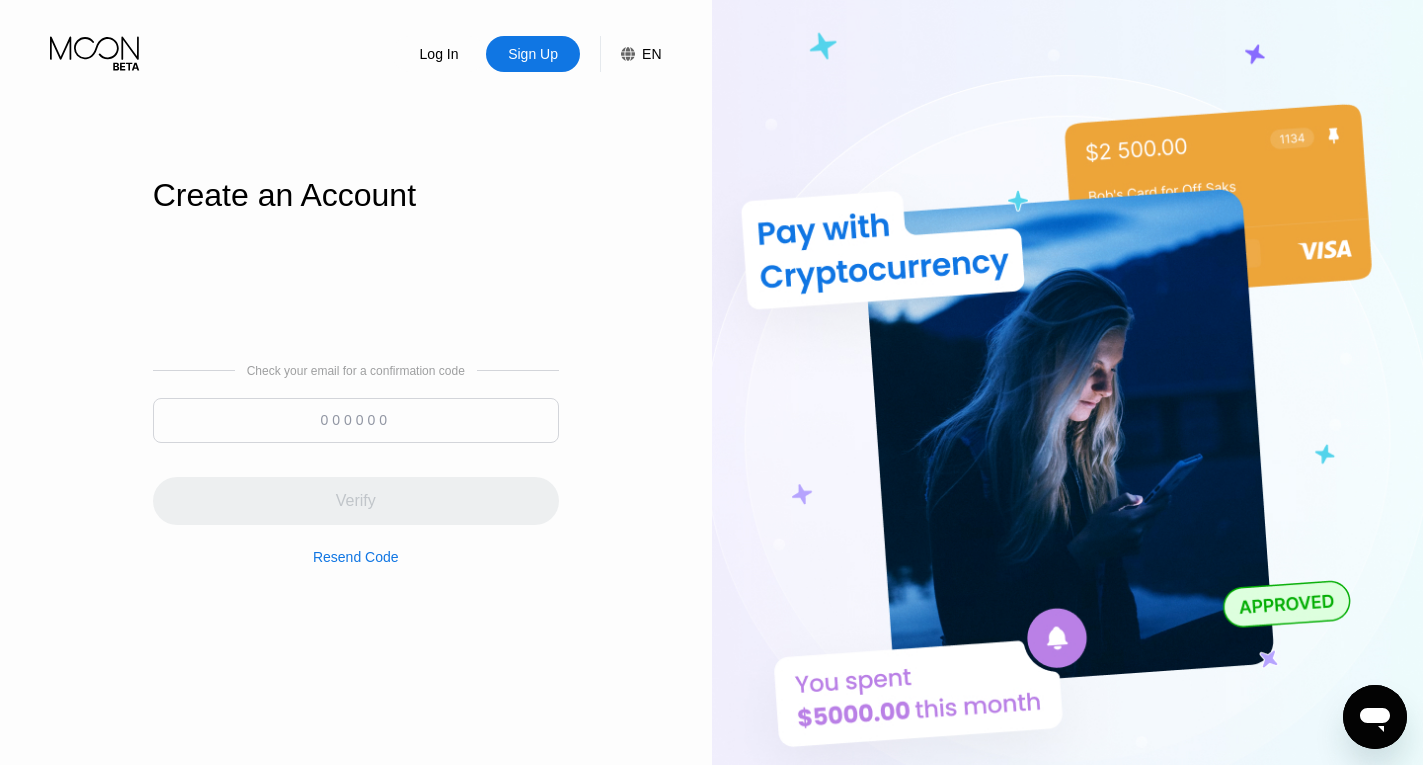 click at bounding box center [356, 420] 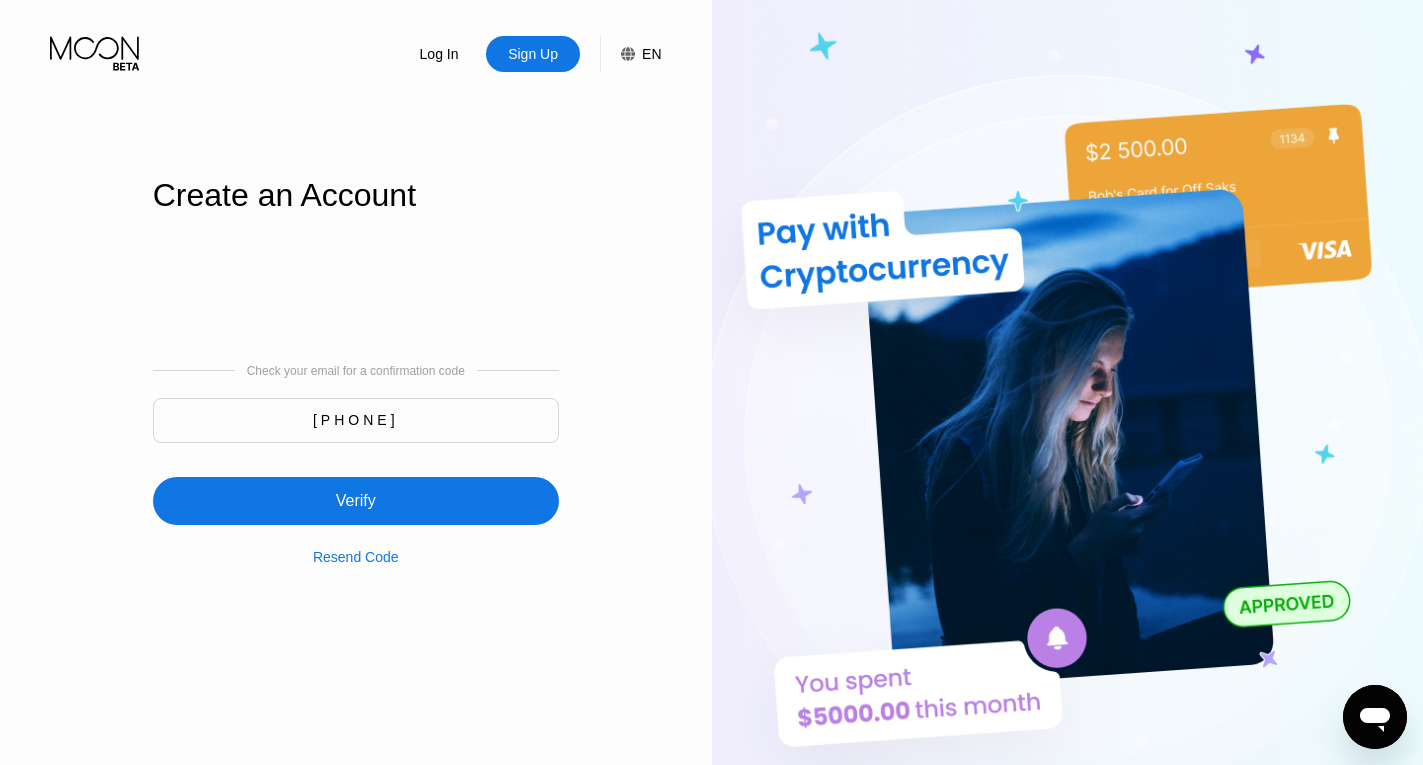 type on "704964" 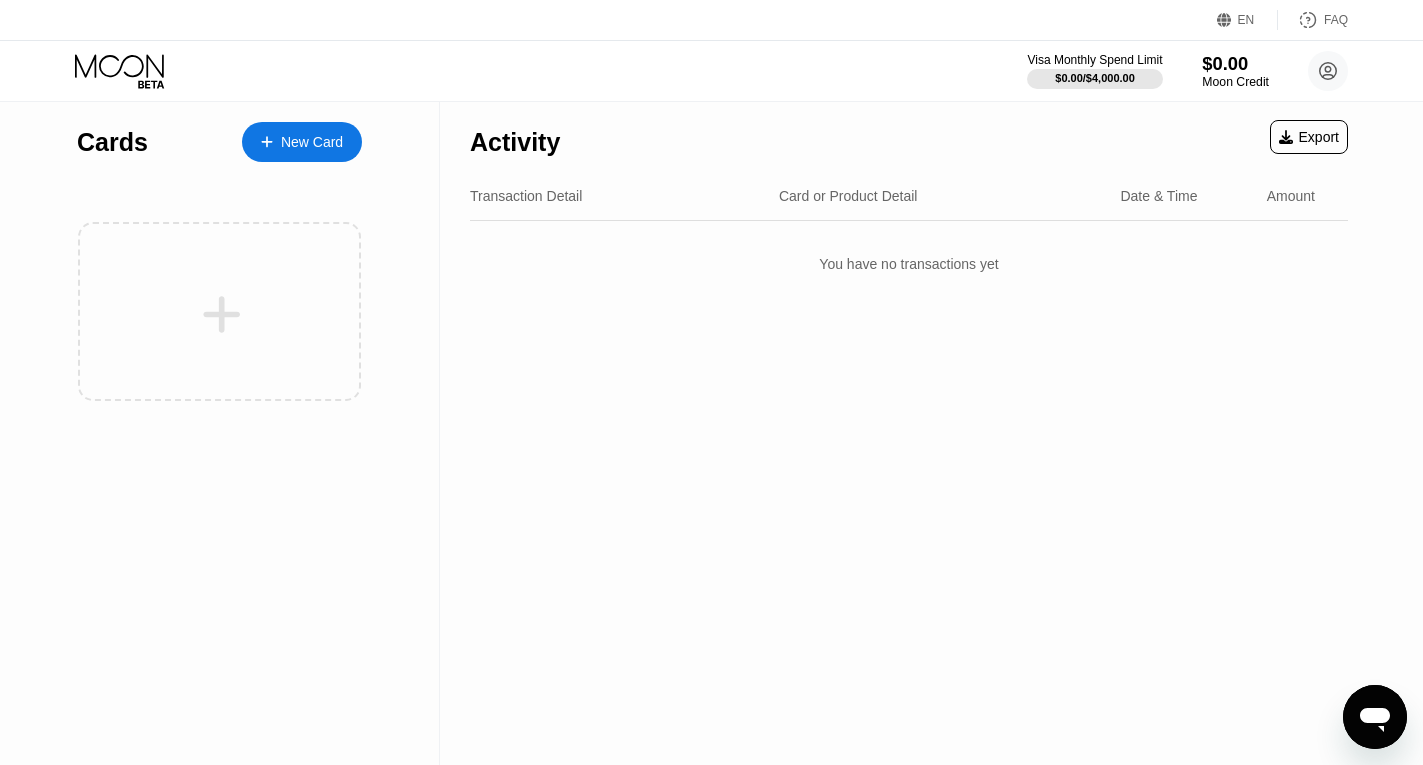 click on "$0.00" at bounding box center (1235, 63) 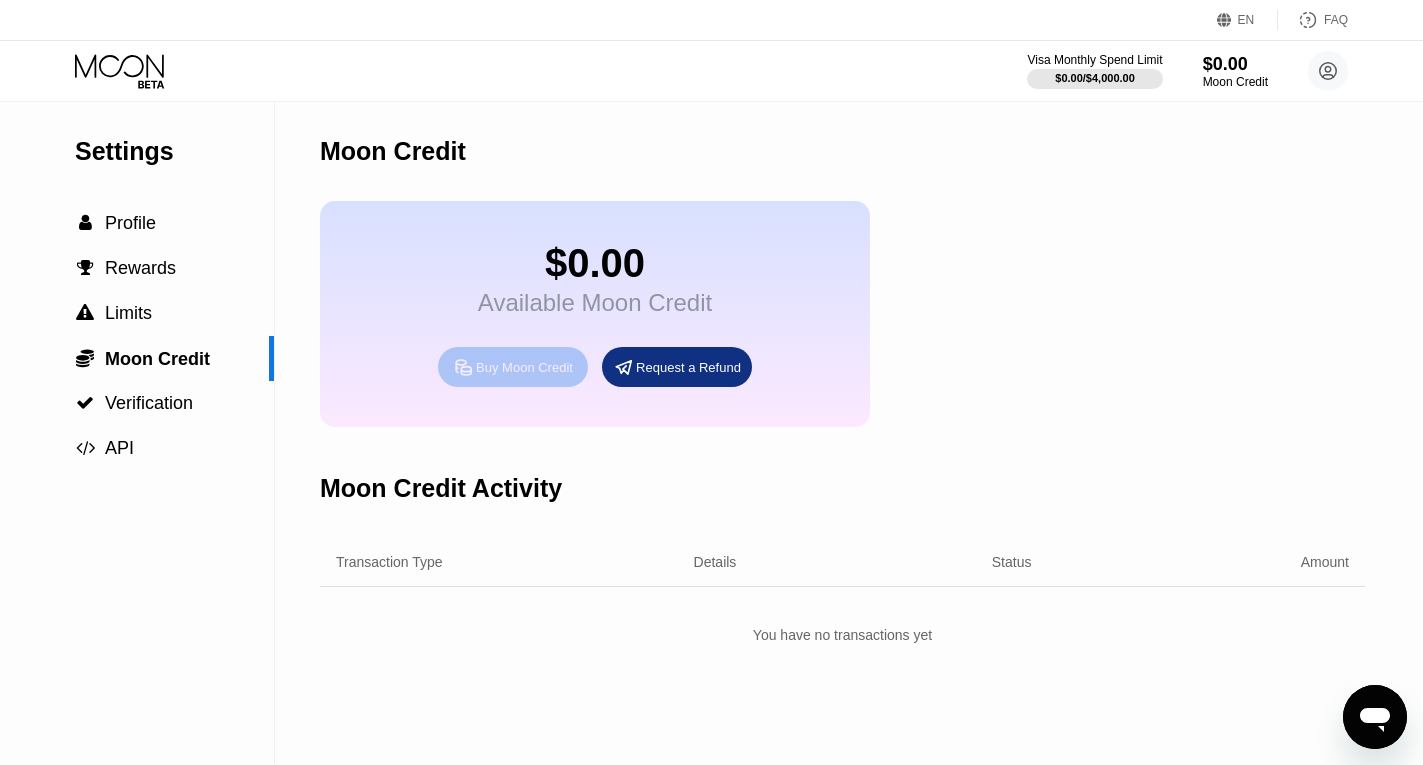 click on "Buy Moon Credit" at bounding box center (524, 367) 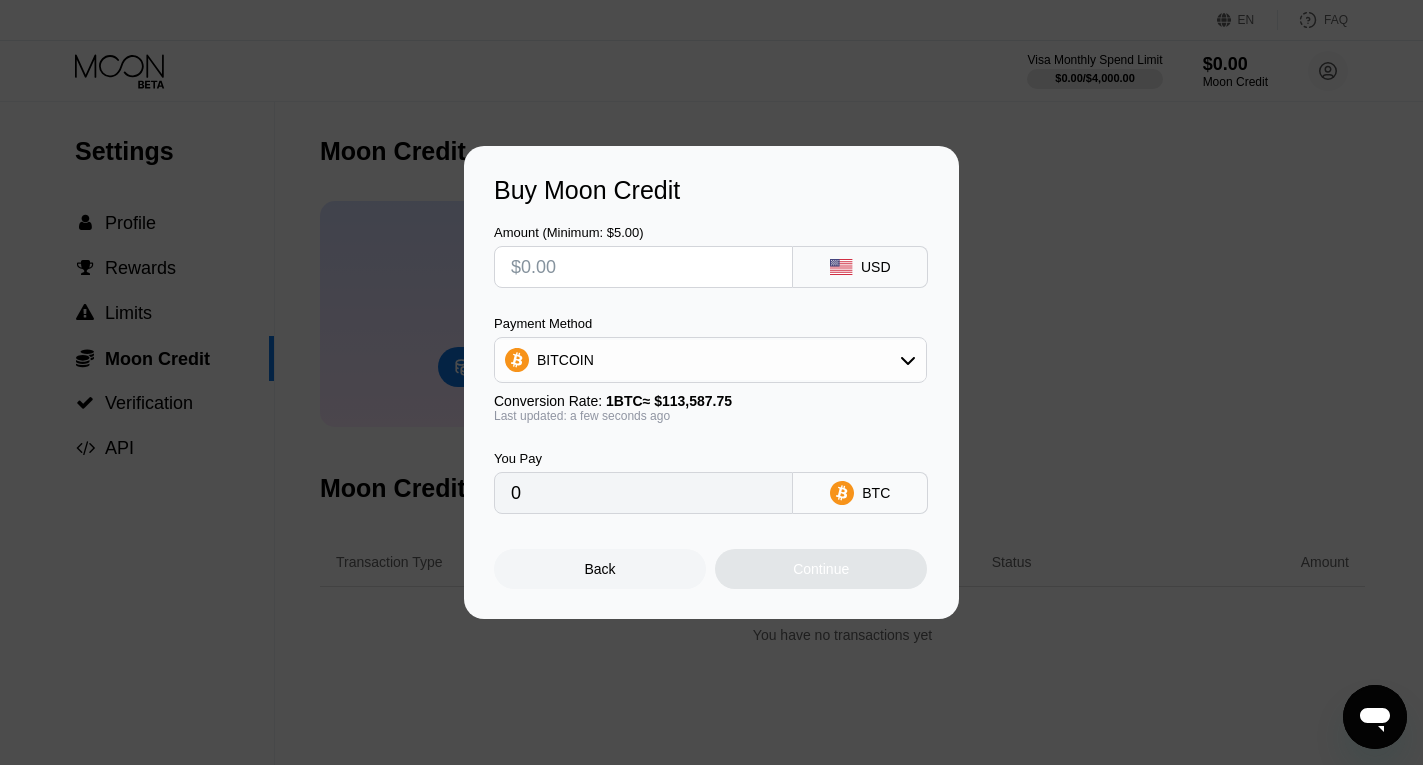 click on "BITCOIN" at bounding box center (710, 360) 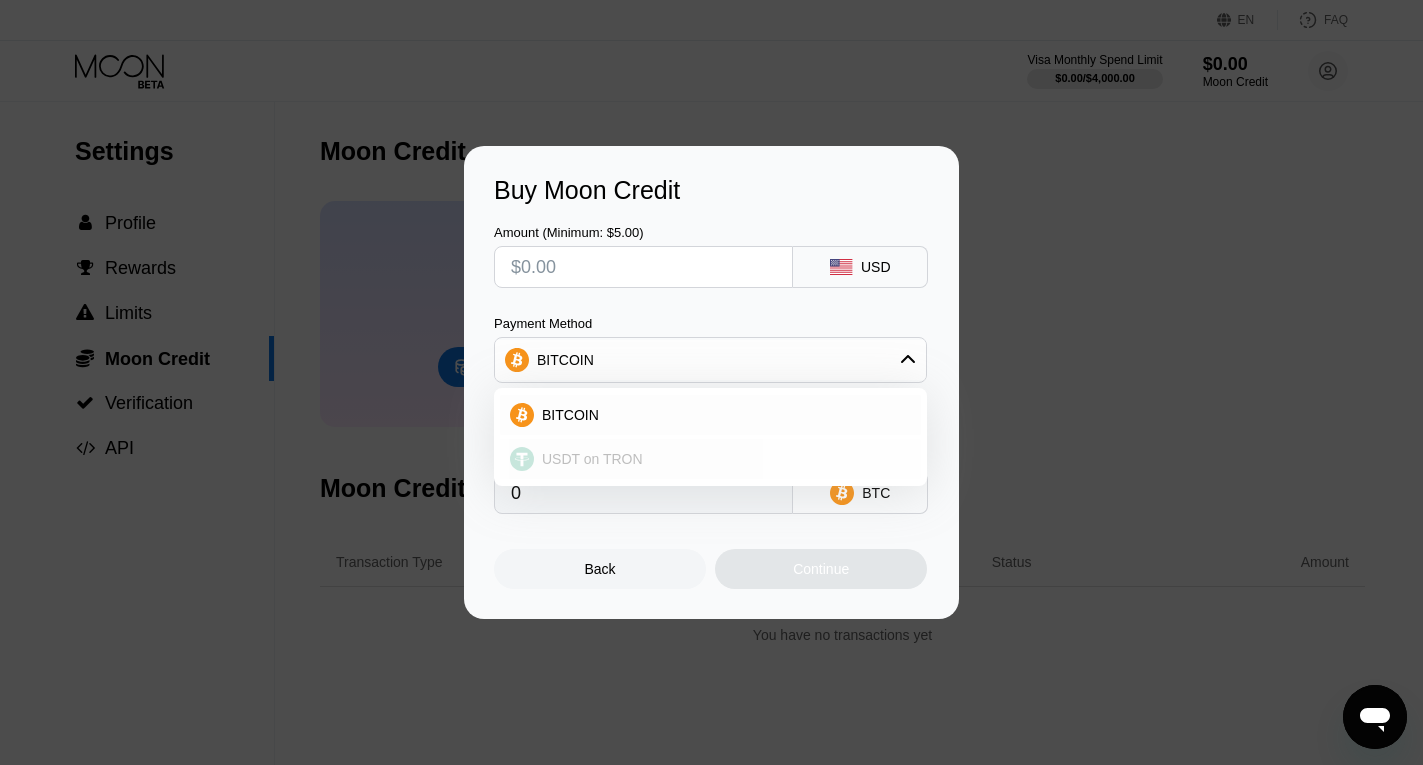 click on "USDT on TRON" at bounding box center (722, 459) 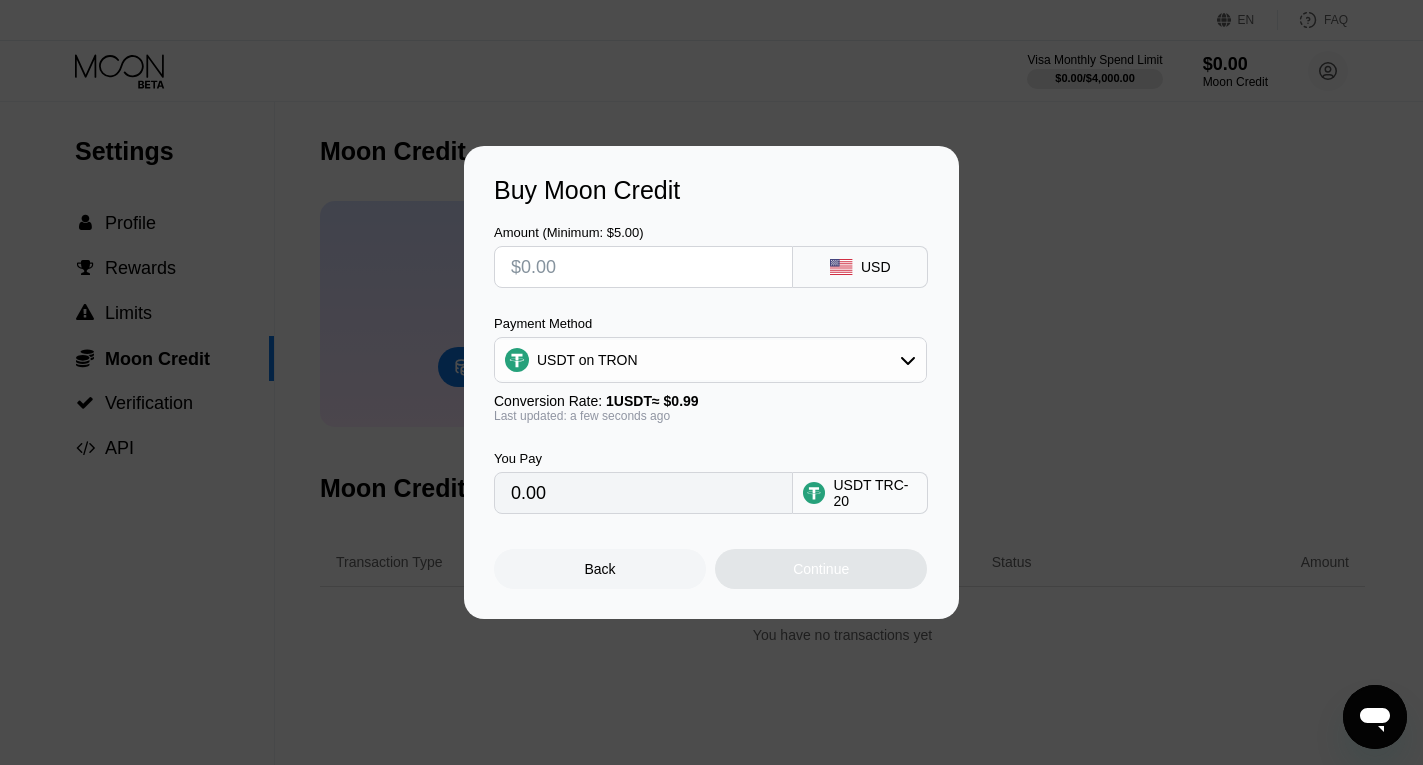 click at bounding box center (643, 267) 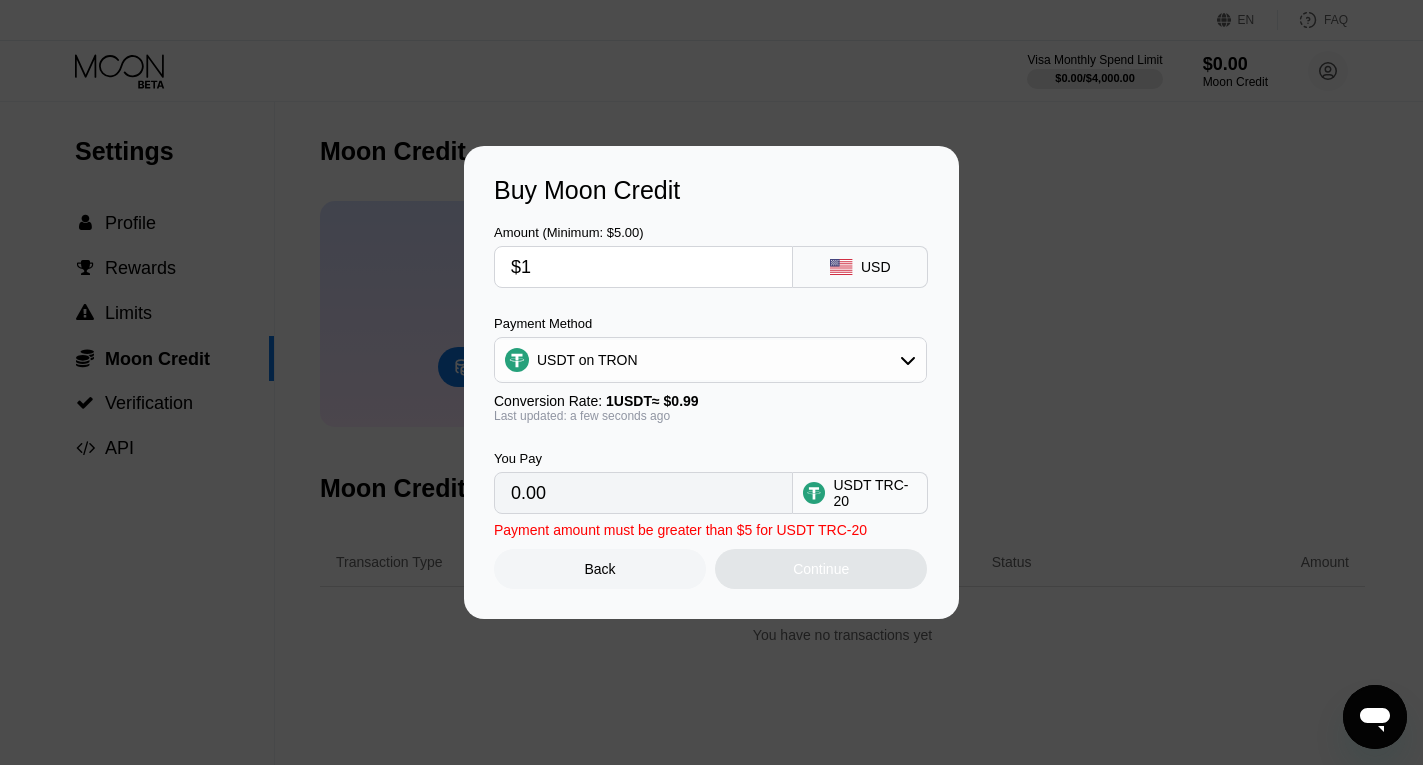type on "$12" 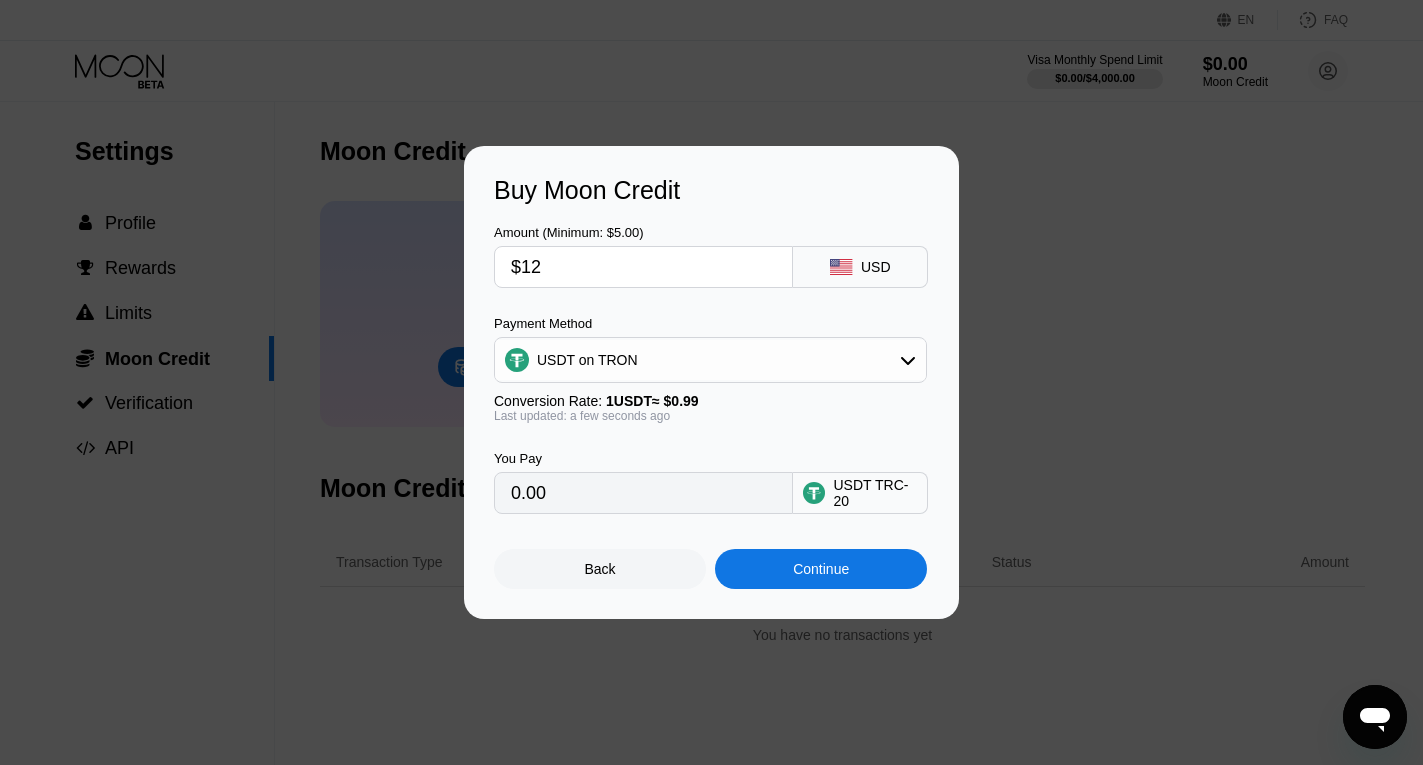 type on "12.12" 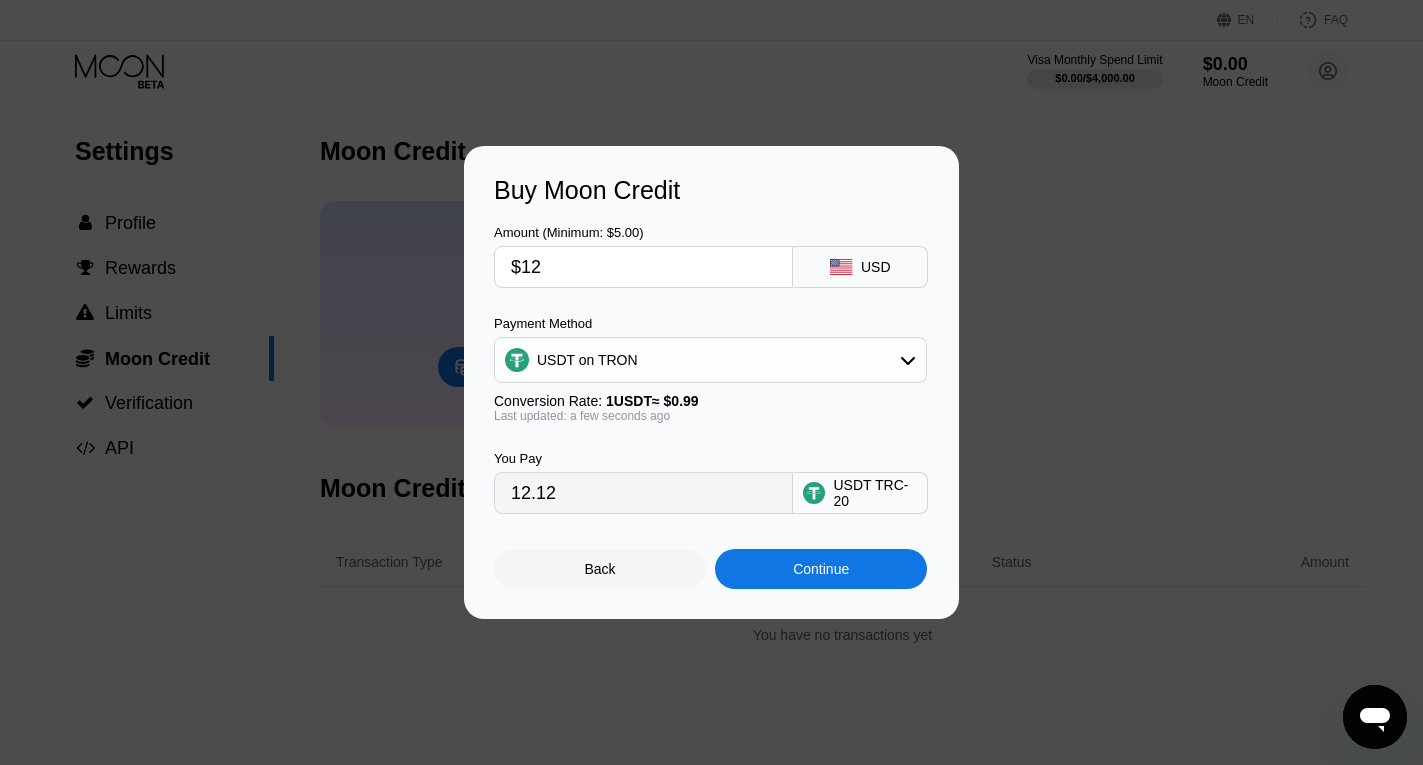type on "$120" 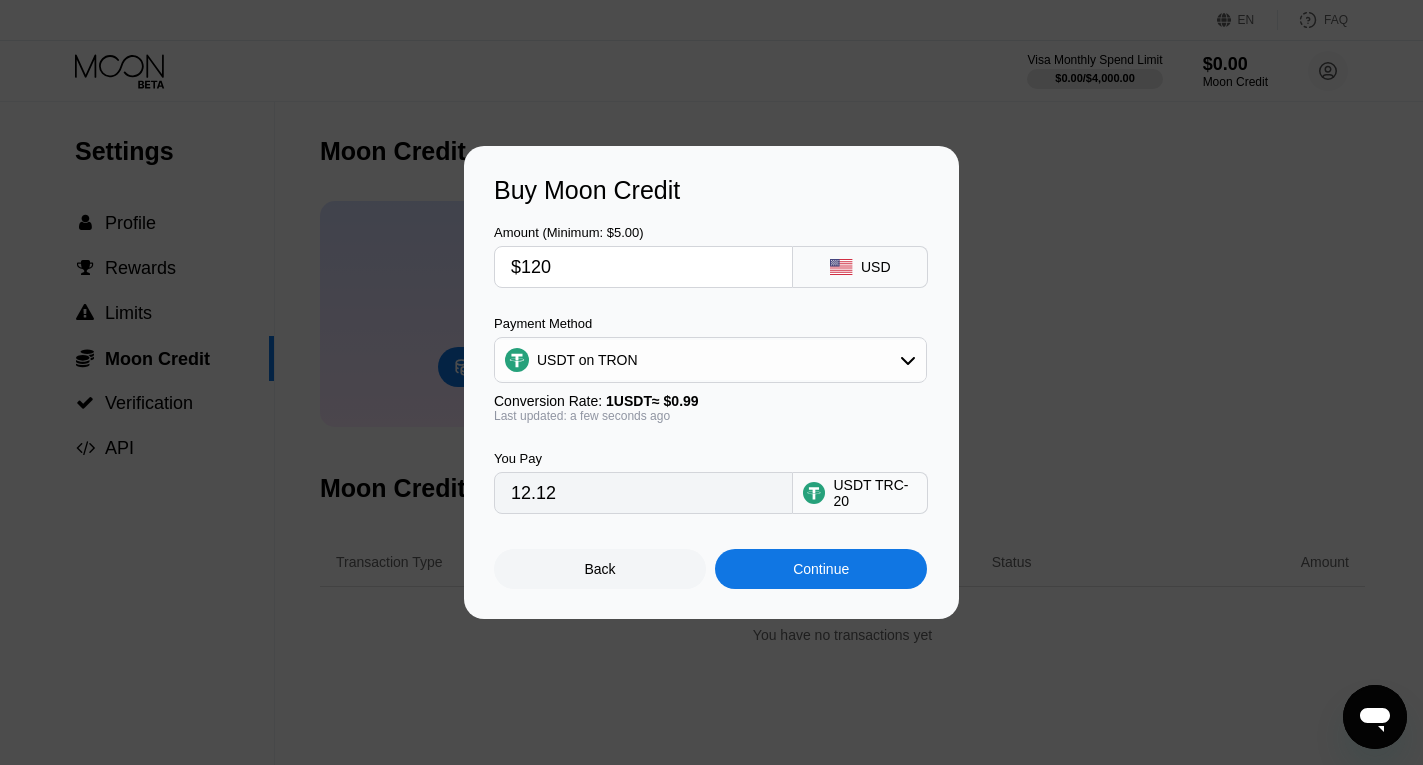 type on "121.21" 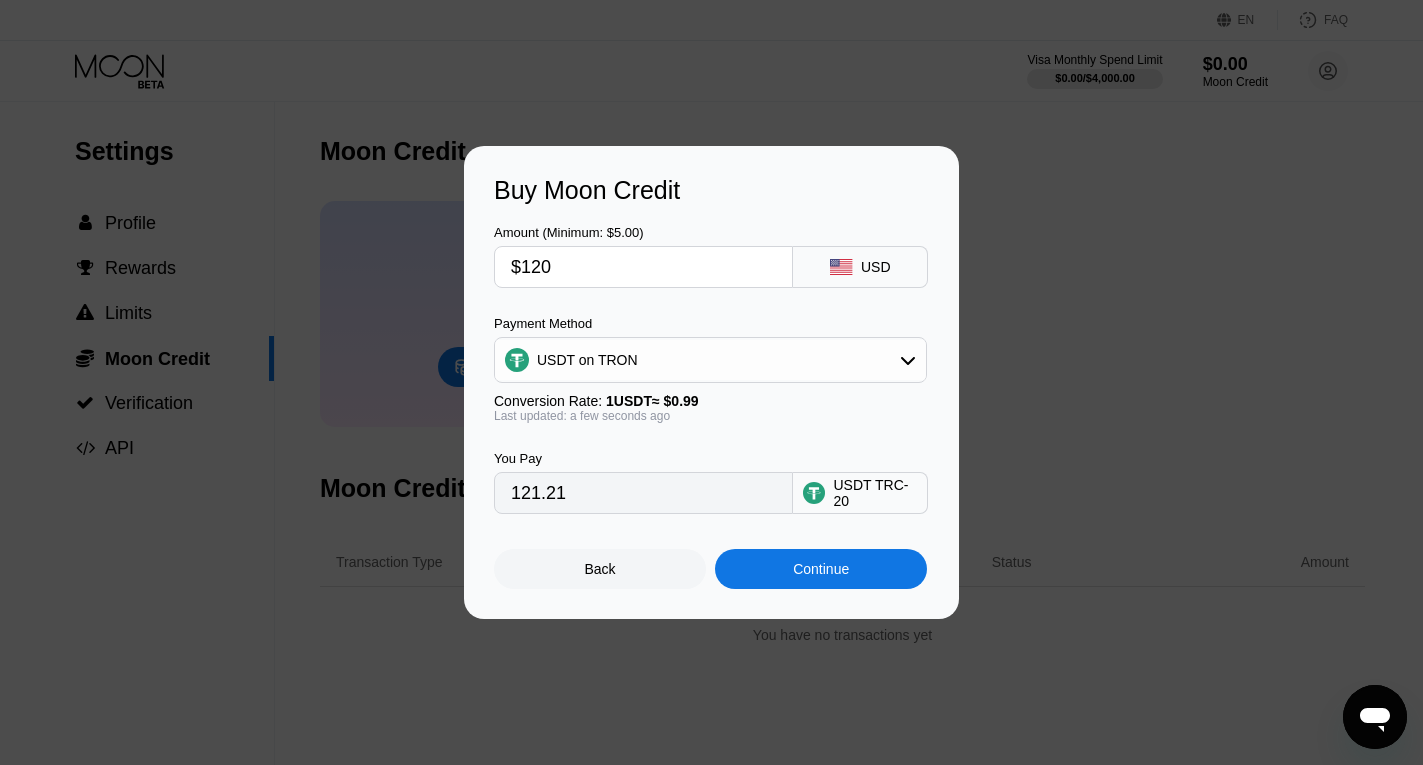 type on "$120" 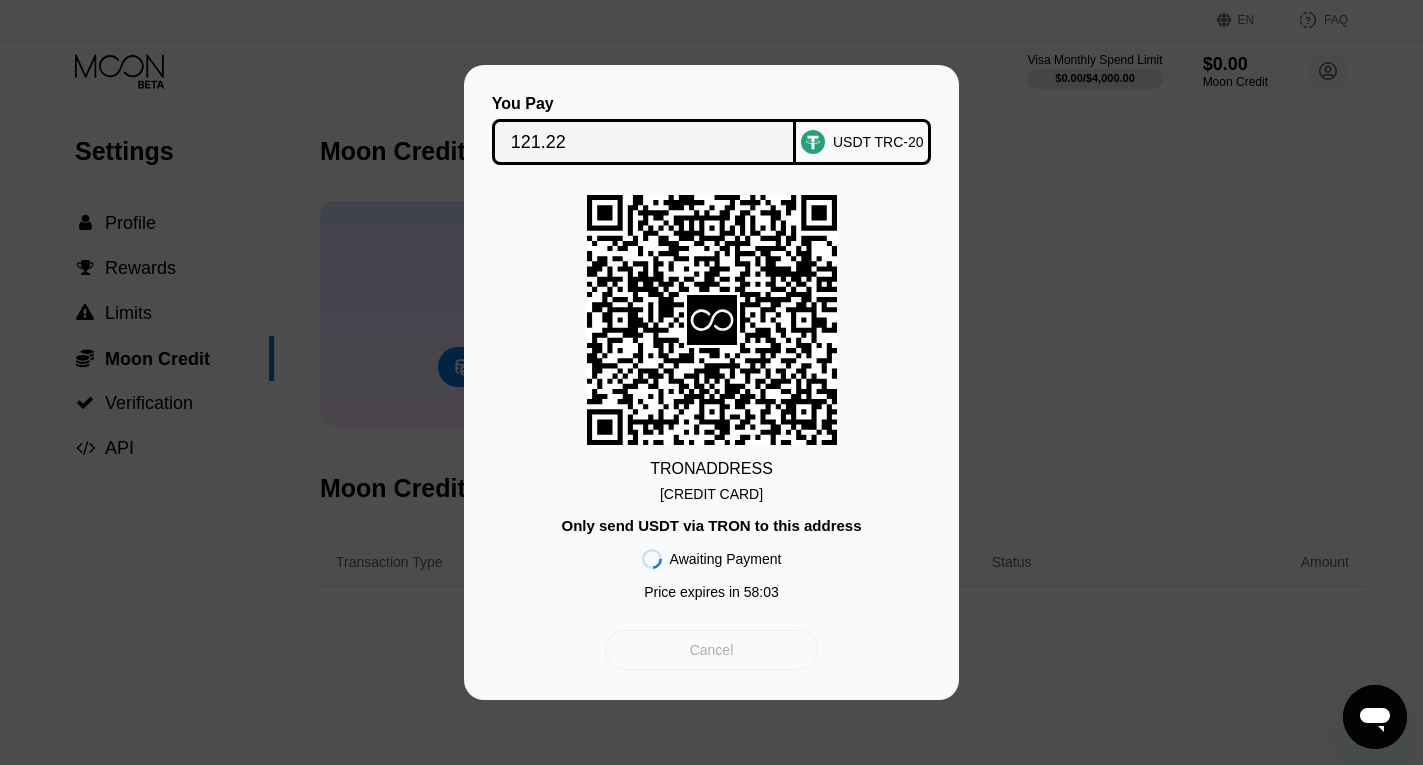 click on "Cancel" at bounding box center (711, 650) 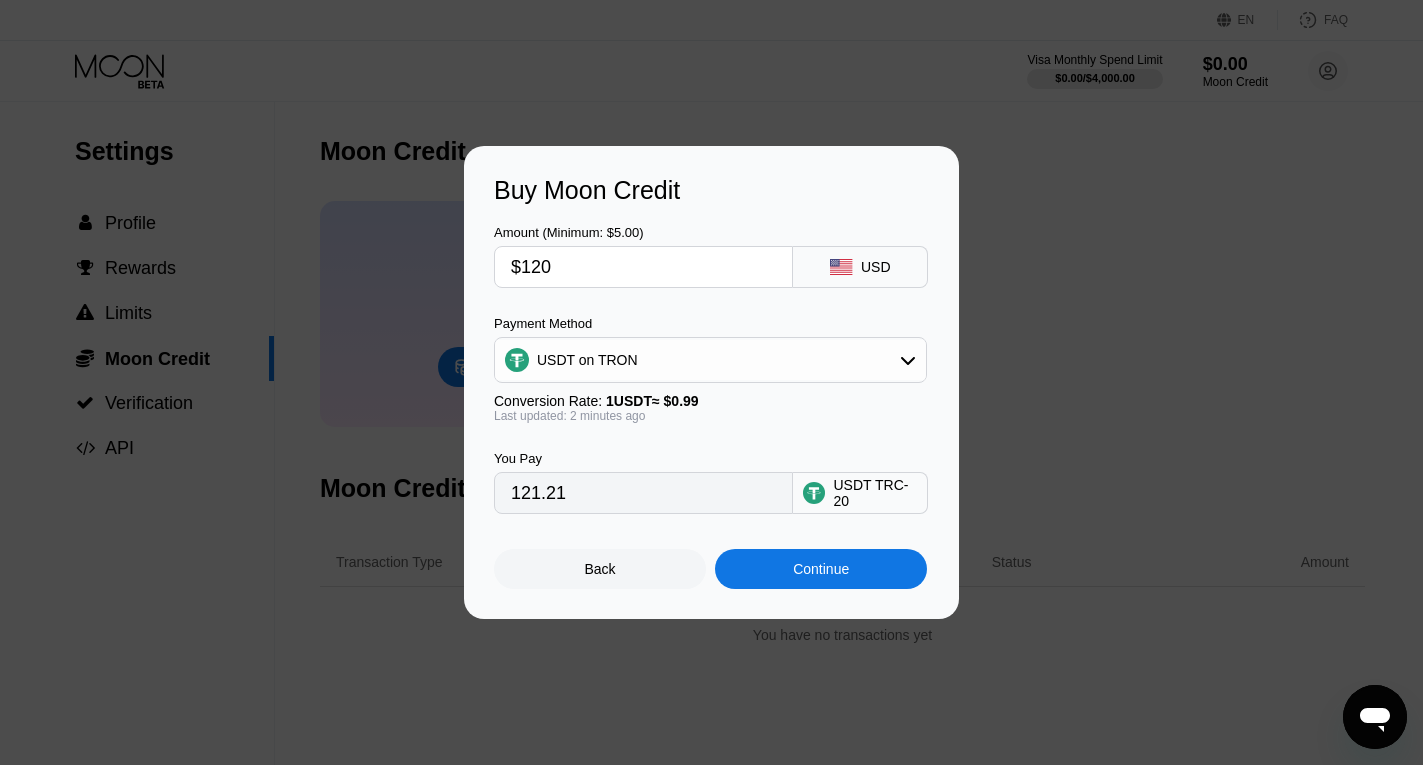click on "USDT on TRON" at bounding box center (710, 360) 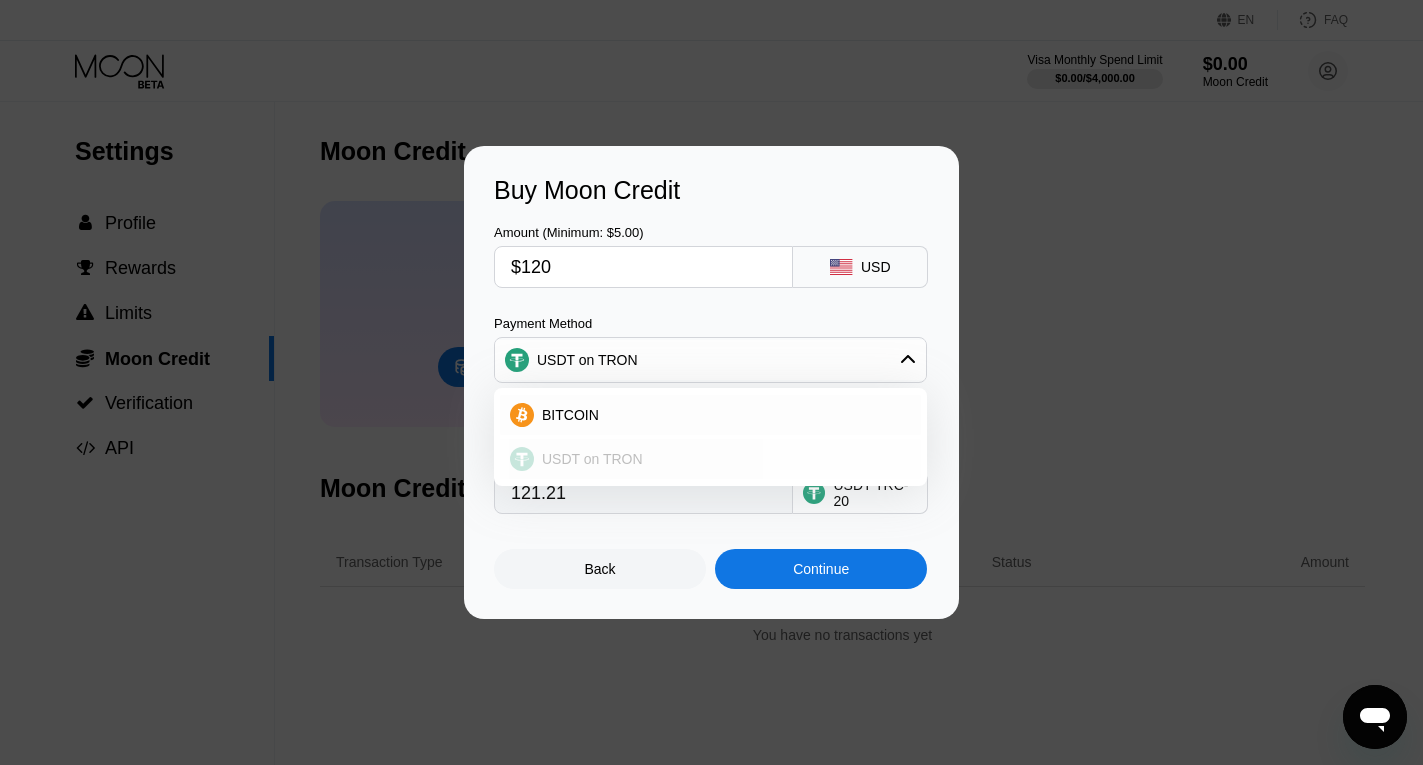 click on "USDT on TRON" at bounding box center (722, 459) 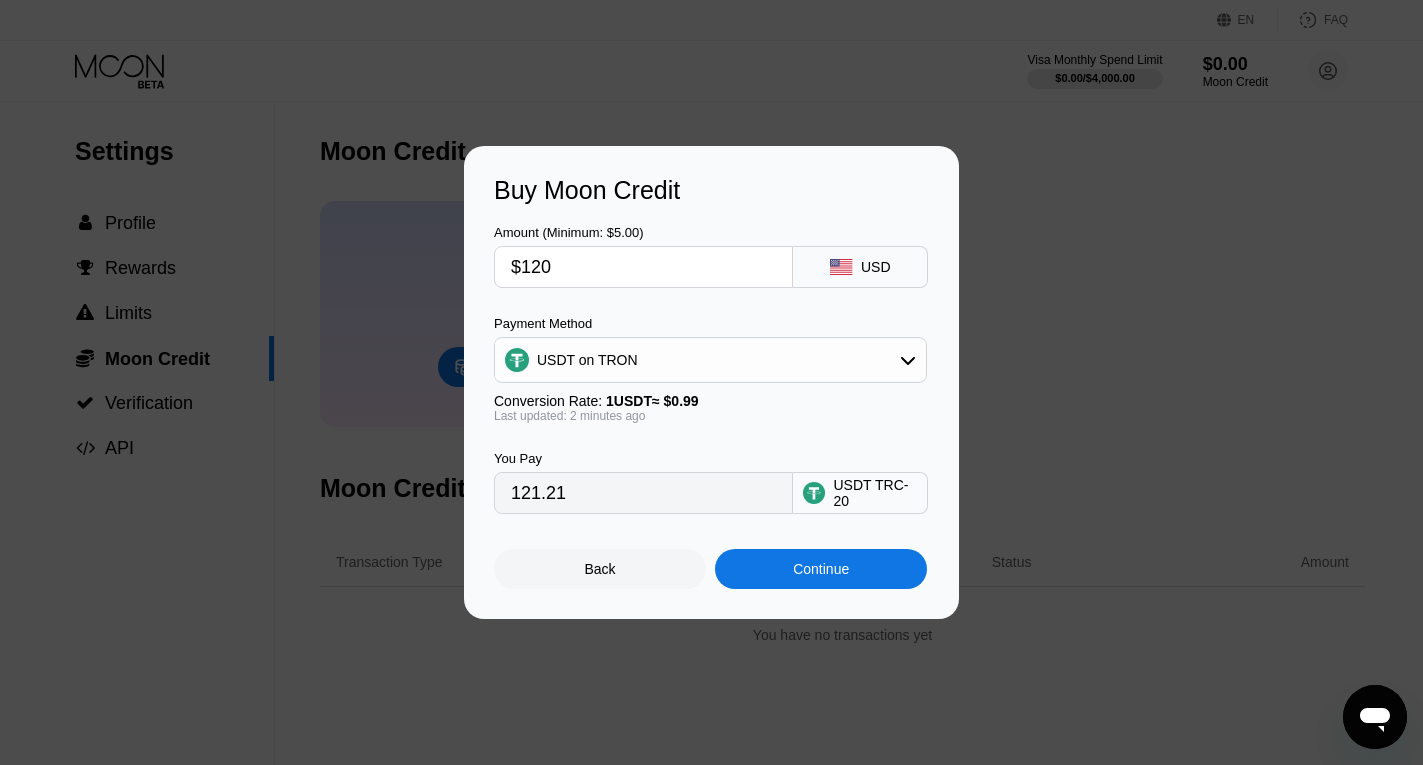 click on "USDT TRC-20" at bounding box center [875, 493] 